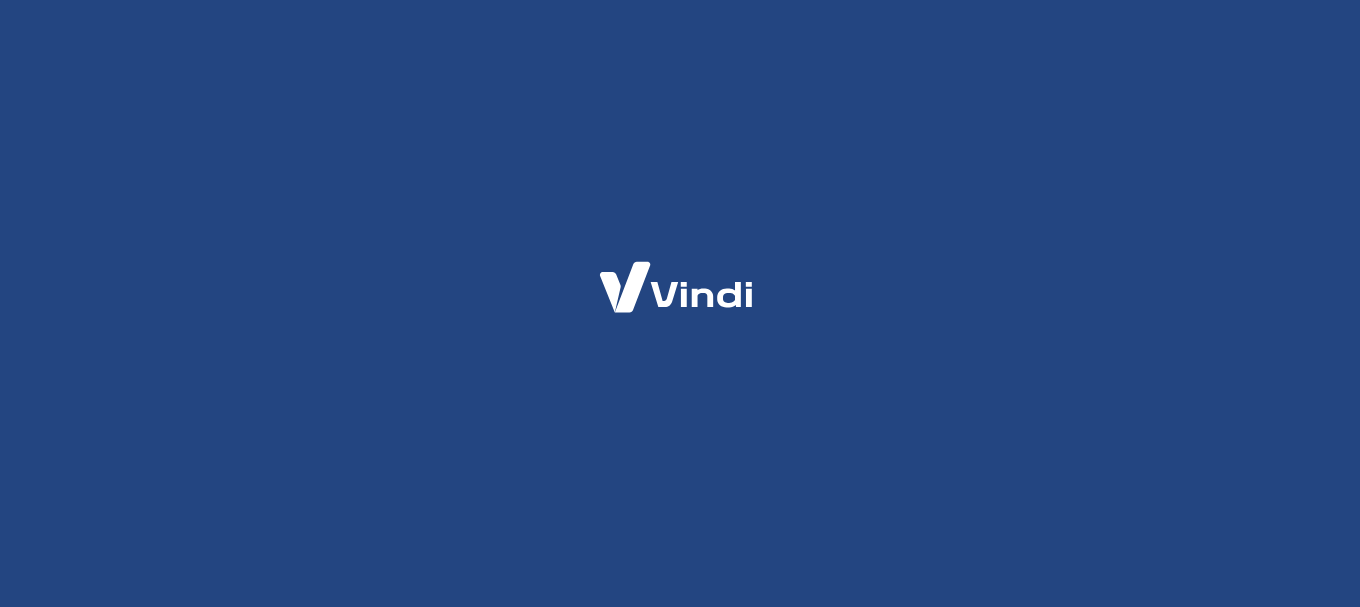 scroll, scrollTop: 0, scrollLeft: 0, axis: both 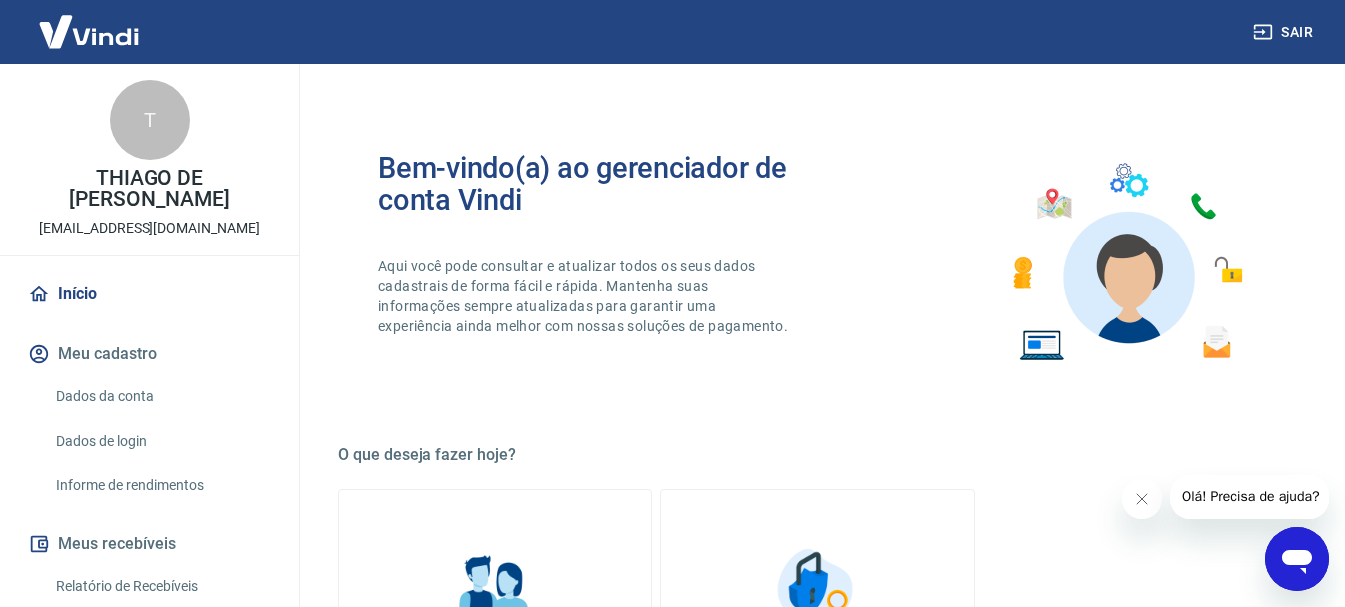 click on "Início" at bounding box center [149, 294] 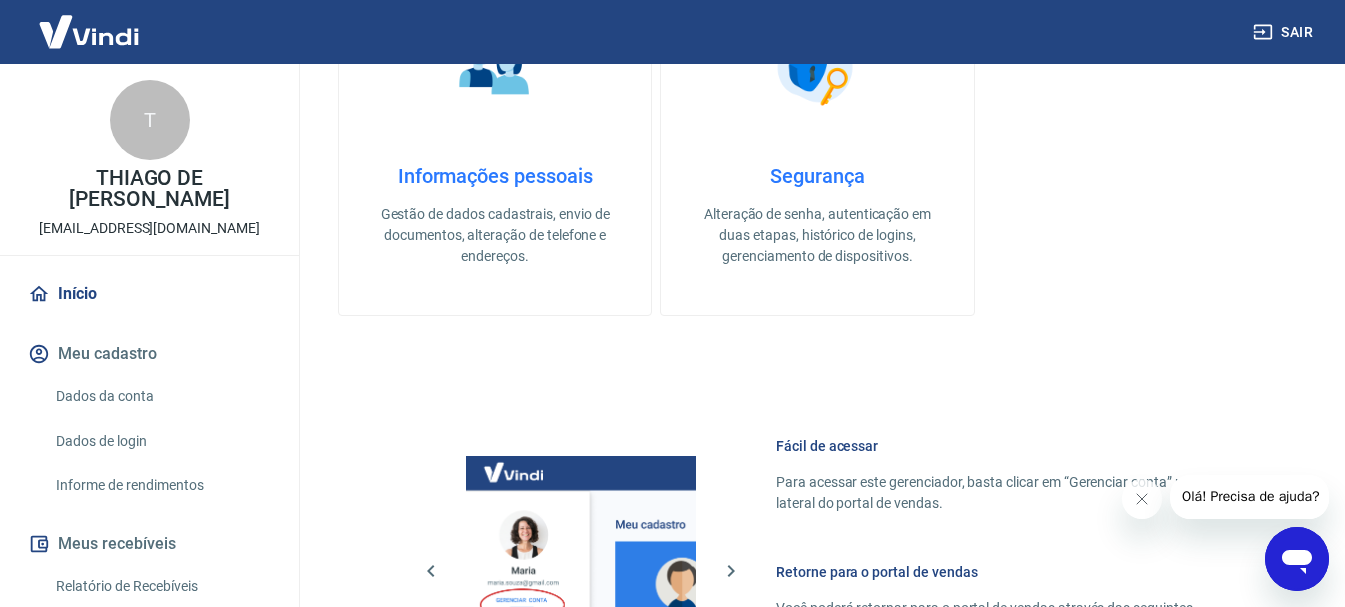 scroll, scrollTop: 600, scrollLeft: 0, axis: vertical 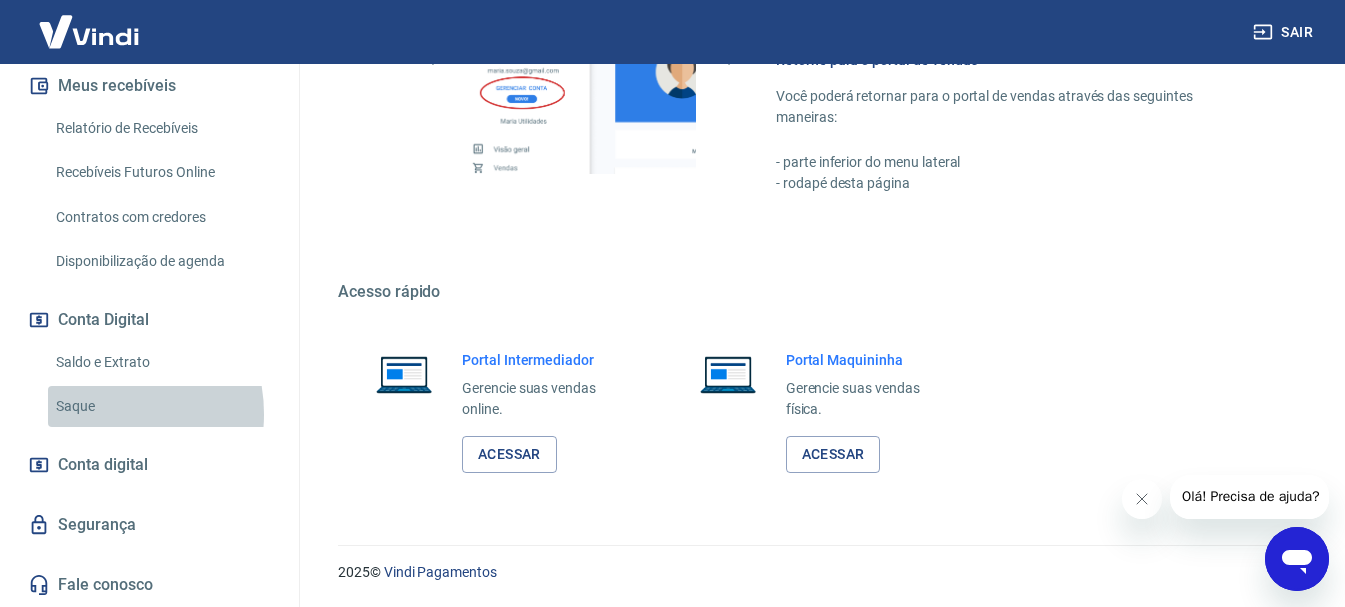 click on "Saque" at bounding box center (161, 406) 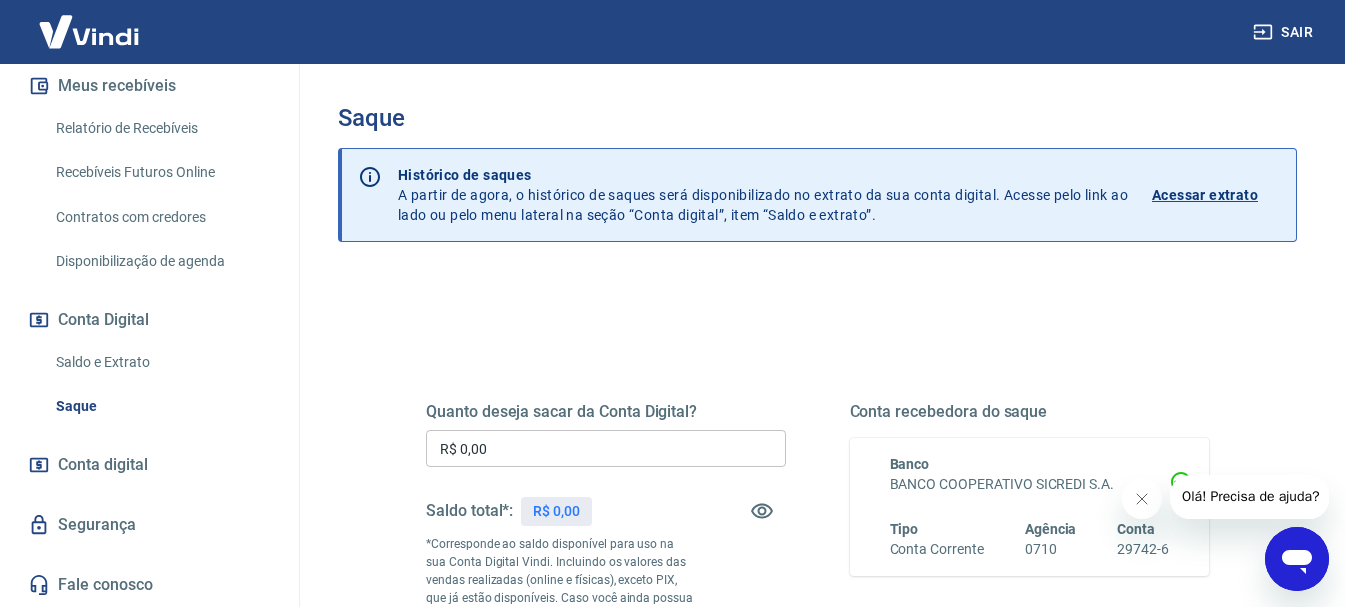 scroll, scrollTop: 100, scrollLeft: 0, axis: vertical 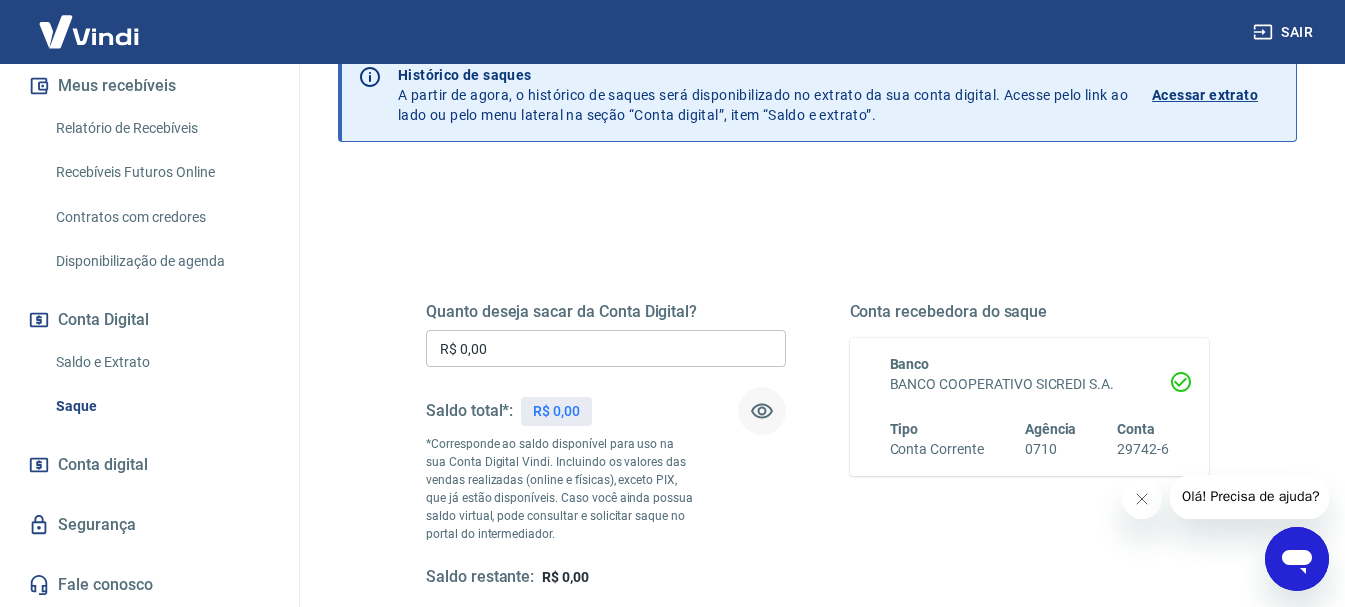 click 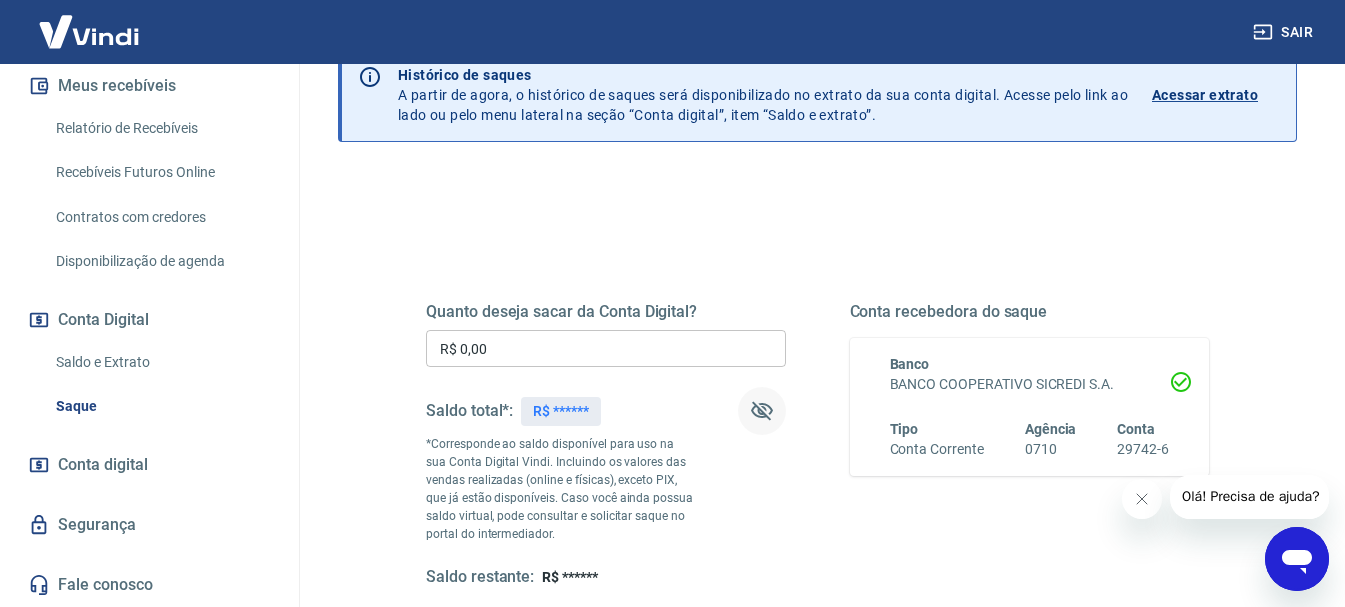 click 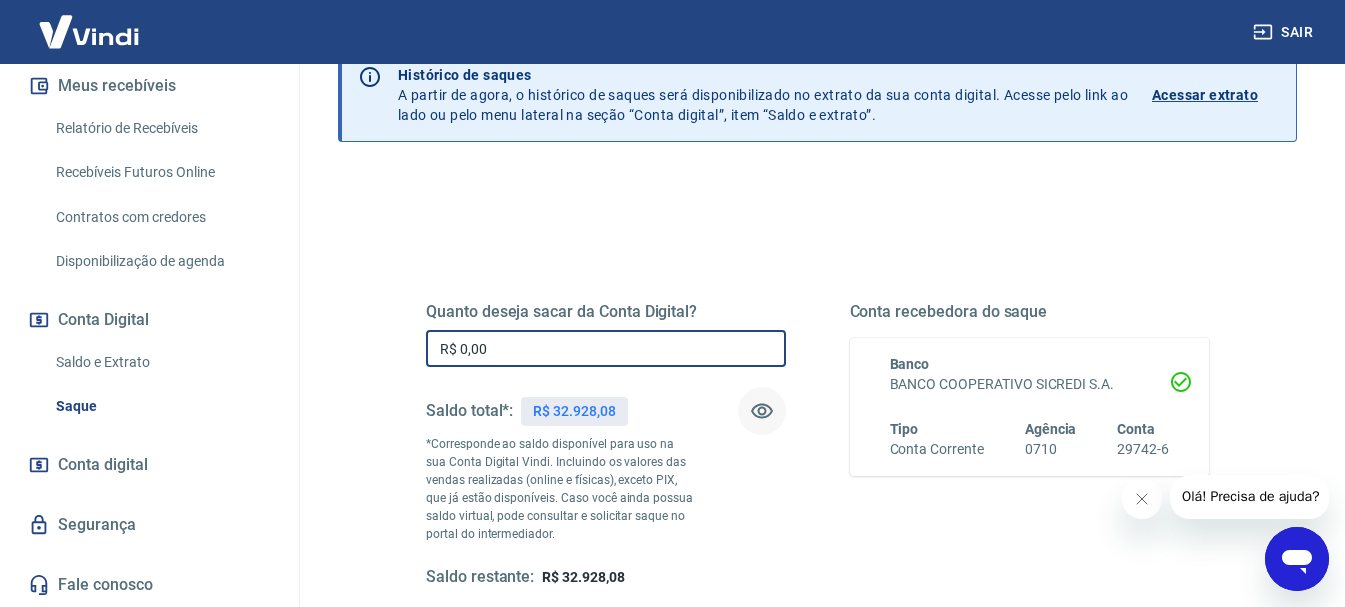 click on "R$ 0,00" at bounding box center [606, 348] 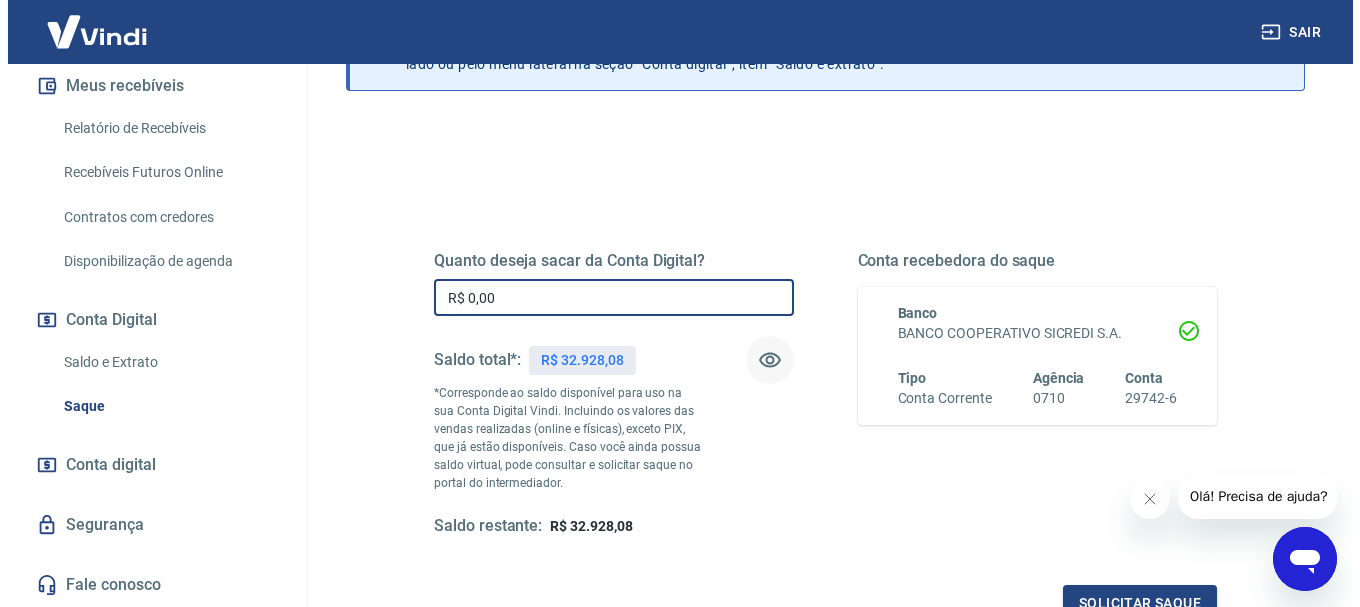 scroll, scrollTop: 200, scrollLeft: 0, axis: vertical 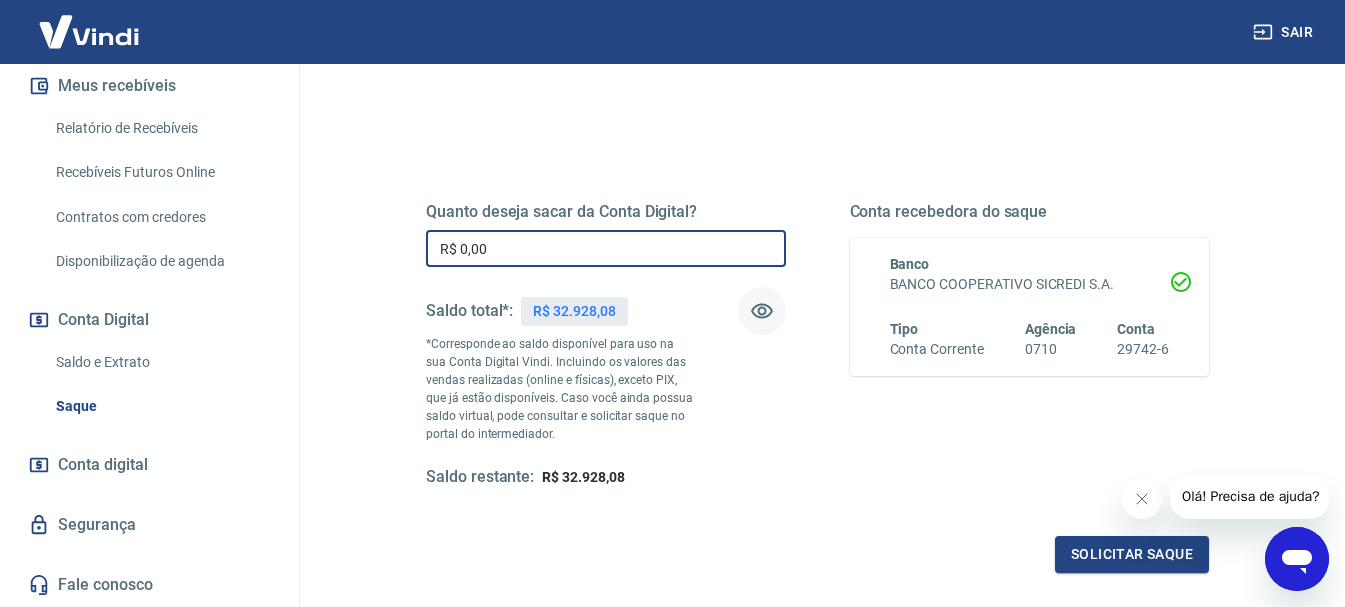 drag, startPoint x: 518, startPoint y: 243, endPoint x: 464, endPoint y: 247, distance: 54.147945 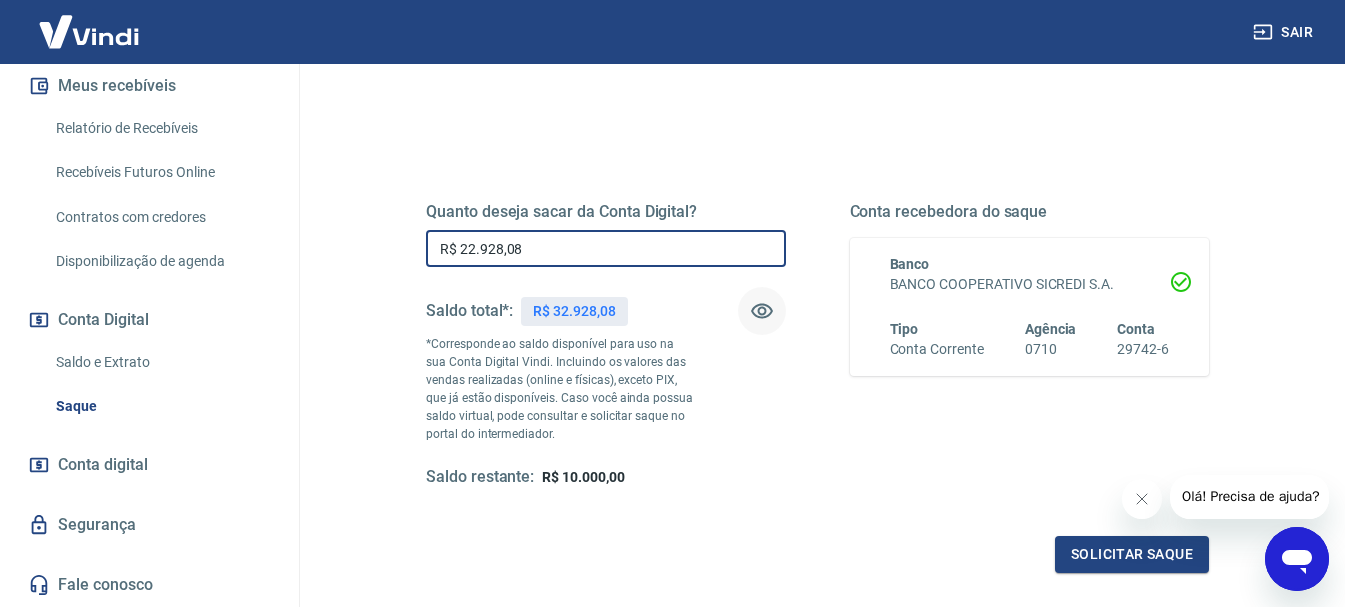 type on "R$ 22.928,08" 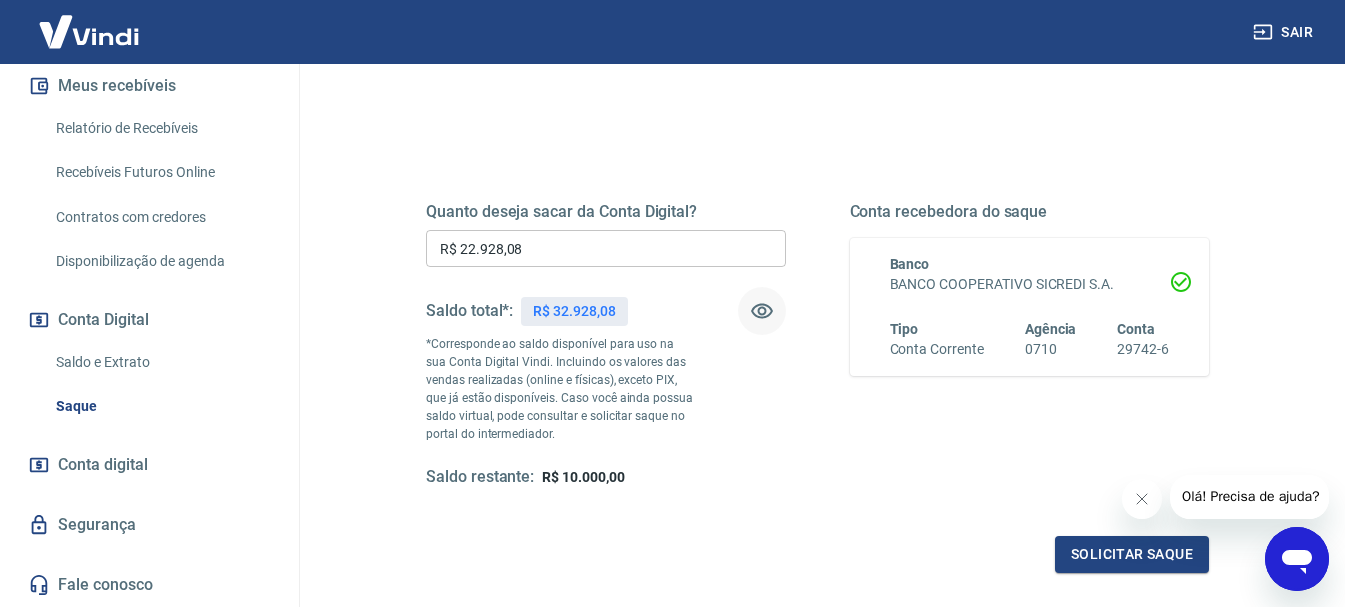 click on "Quanto deseja sacar da Conta Digital? R$ 22.928,08 ​ Saldo total*: R$ 32.928,08 *Corresponde ao saldo disponível para uso na sua Conta Digital Vindi. Incluindo os valores das vendas realizadas (online e físicas), exceto PIX, que já estão disponíveis. Caso você ainda possua saldo virtual, pode consultar e solicitar saque no portal do intermediador. Saldo restante: R$ 10.000,00" at bounding box center [606, 345] 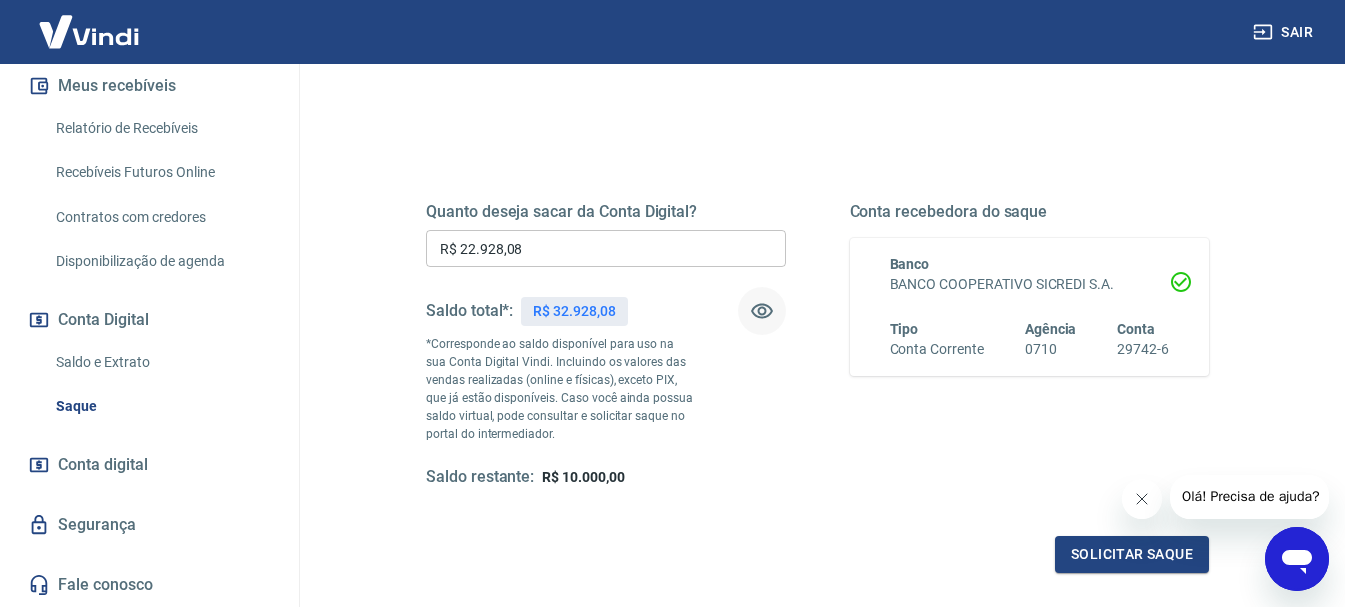 drag, startPoint x: 1136, startPoint y: 503, endPoint x: 2271, endPoint y: 1030, distance: 1251.3809 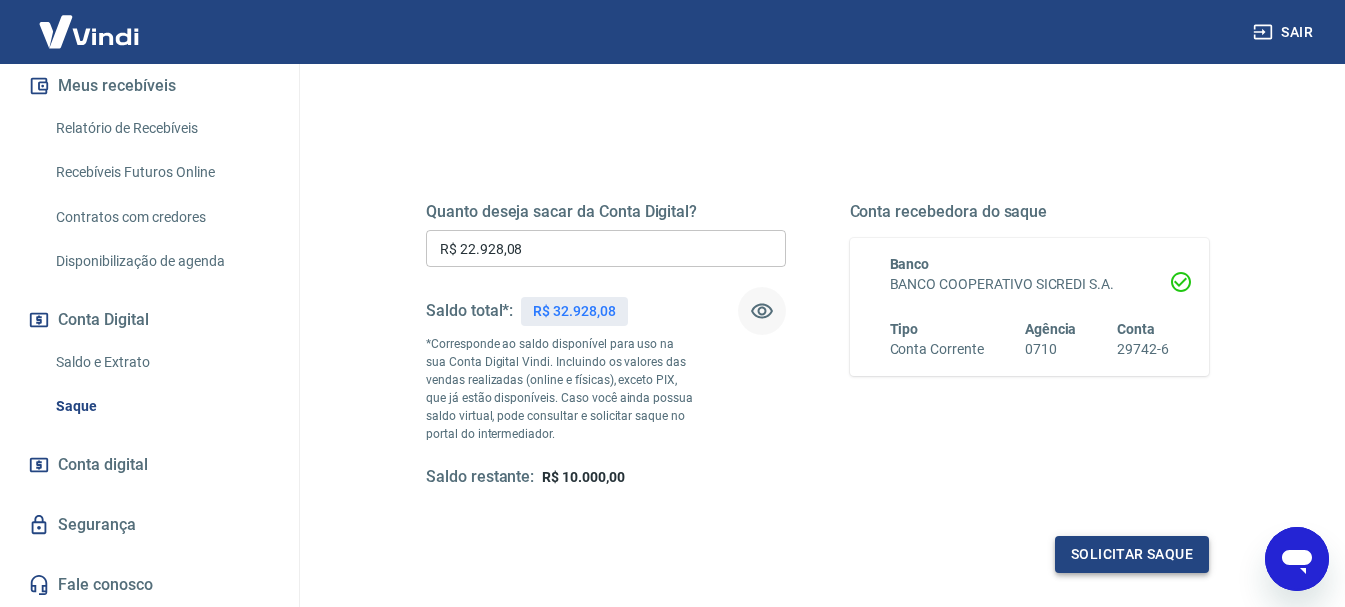 click on "Solicitar saque" at bounding box center (1132, 554) 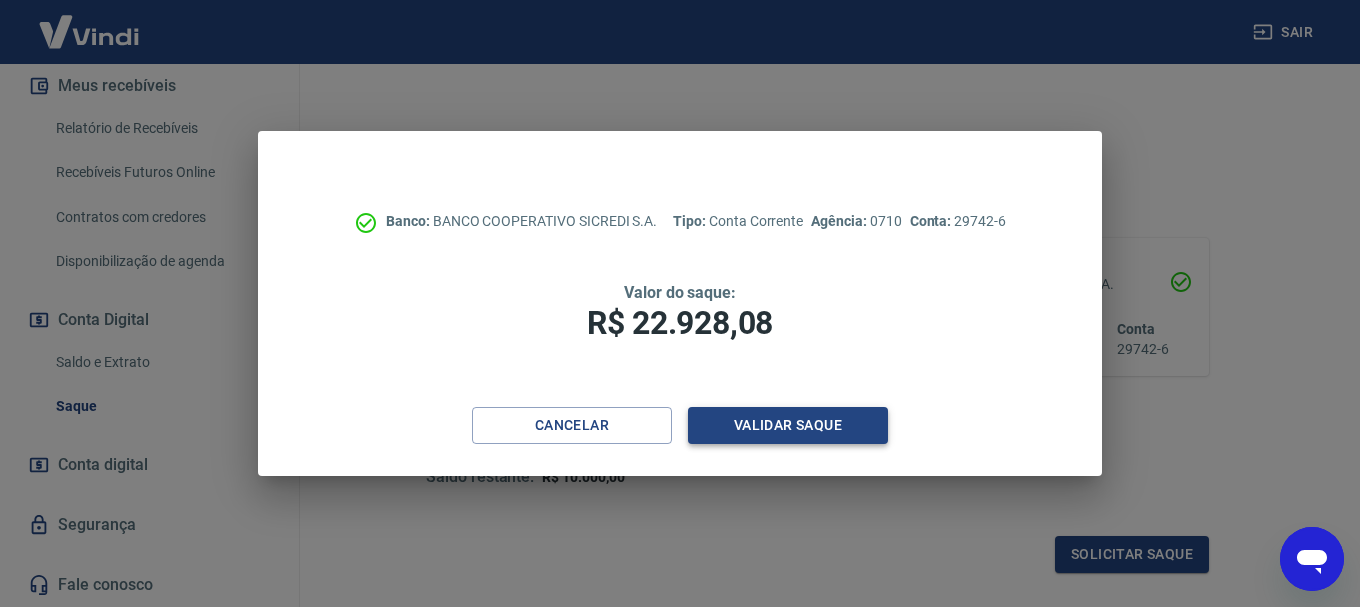 click on "Validar saque" at bounding box center [788, 425] 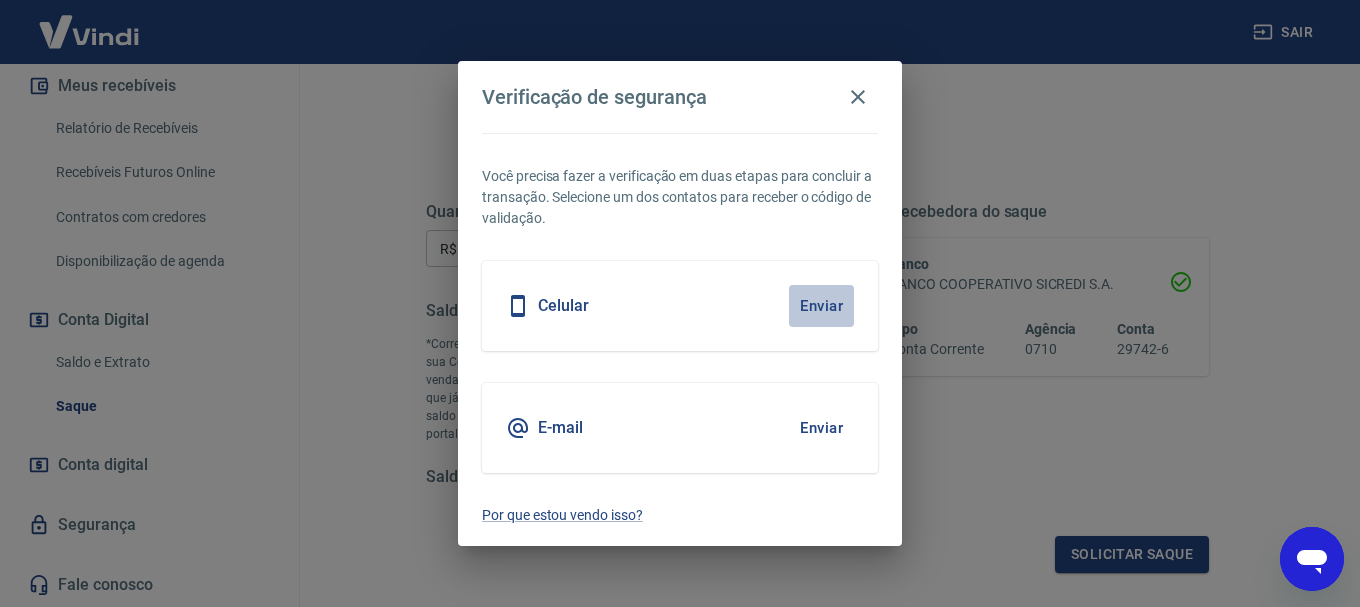 click on "Enviar" at bounding box center [821, 306] 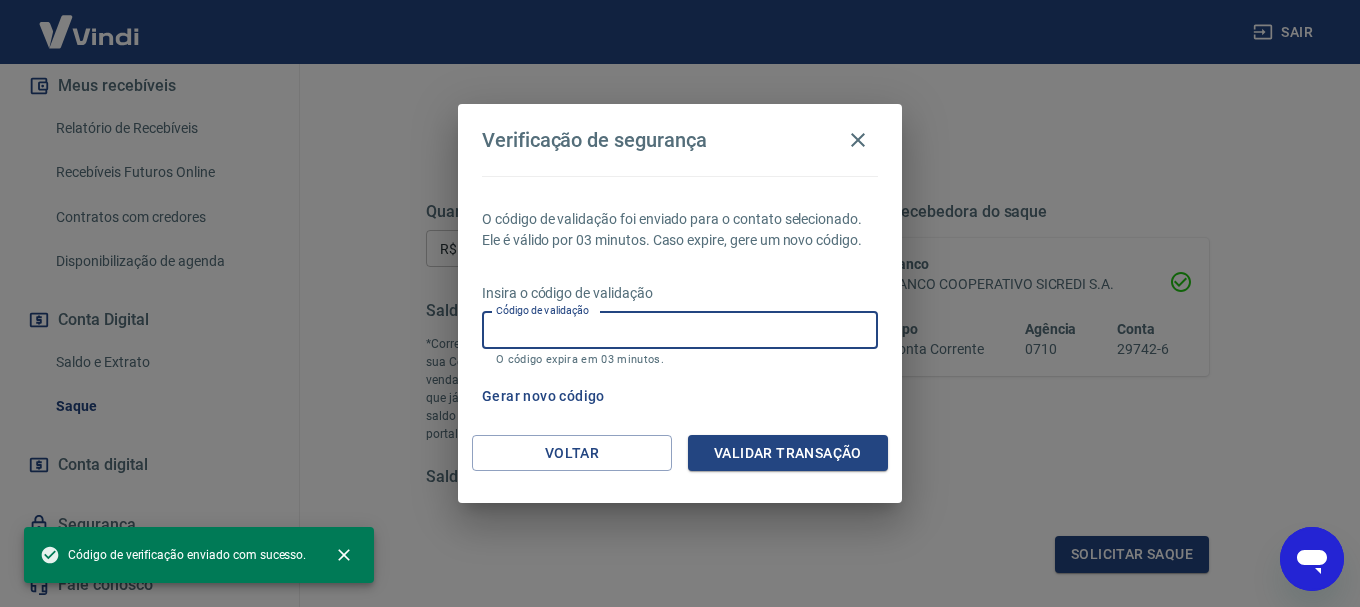 click on "Código de validação" at bounding box center (680, 330) 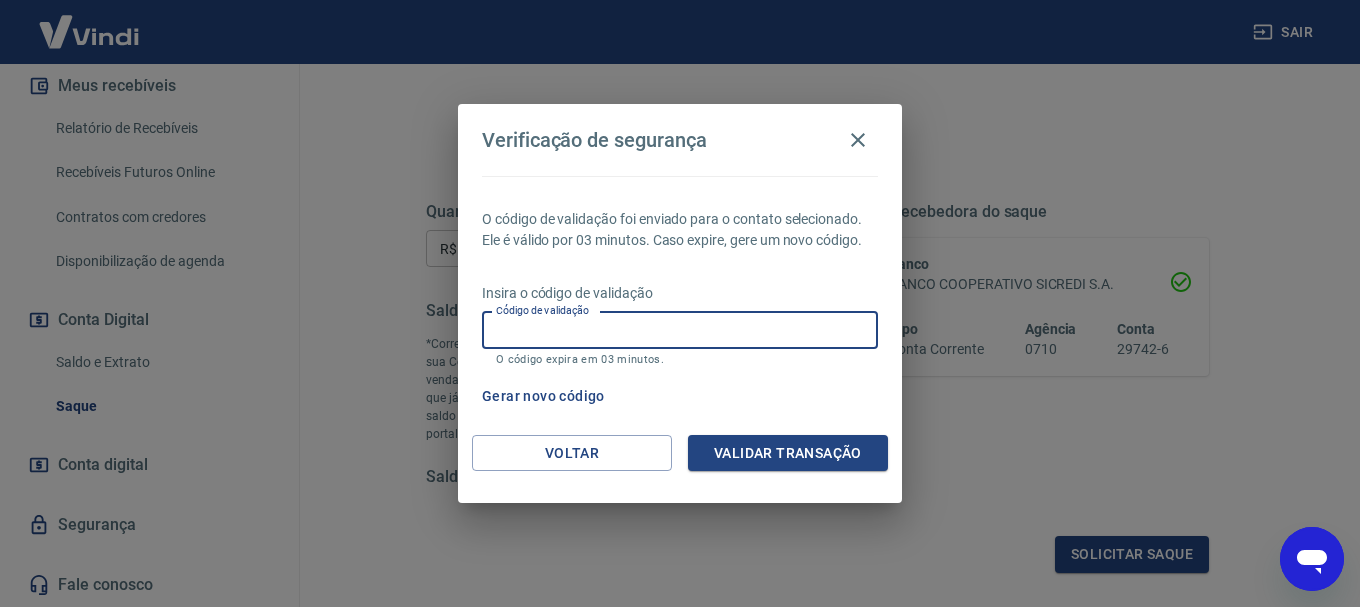 click on "Código de validação" at bounding box center [680, 330] 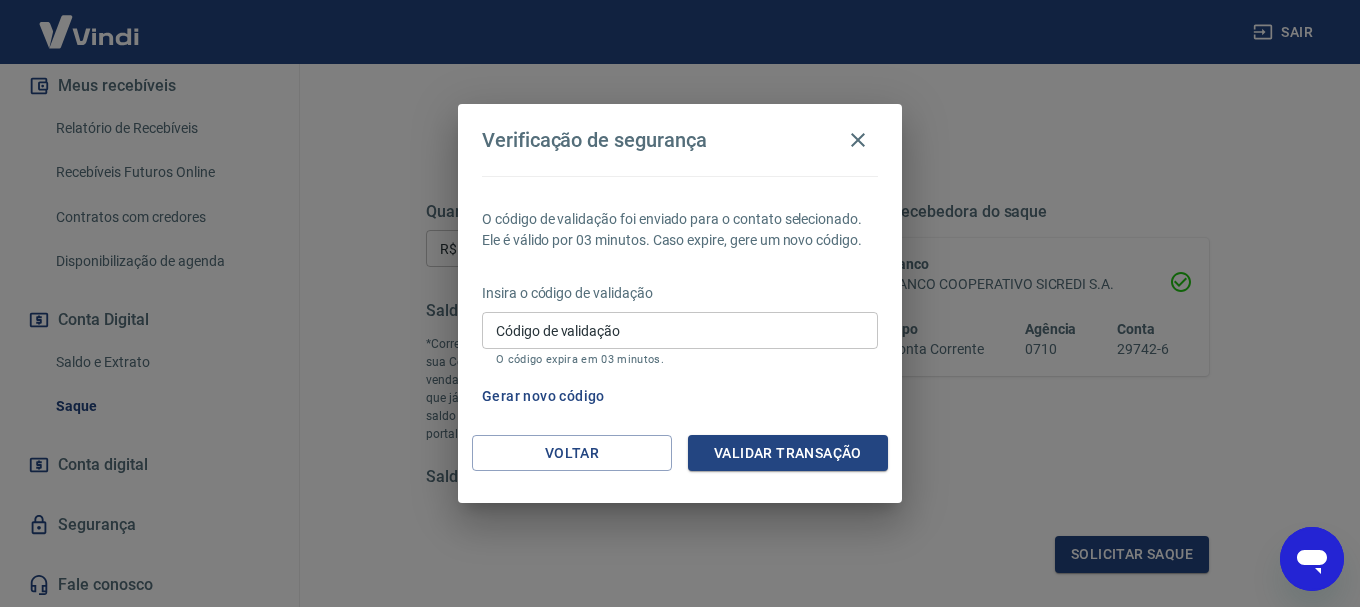 click on "Gerar novo código" at bounding box center (543, 396) 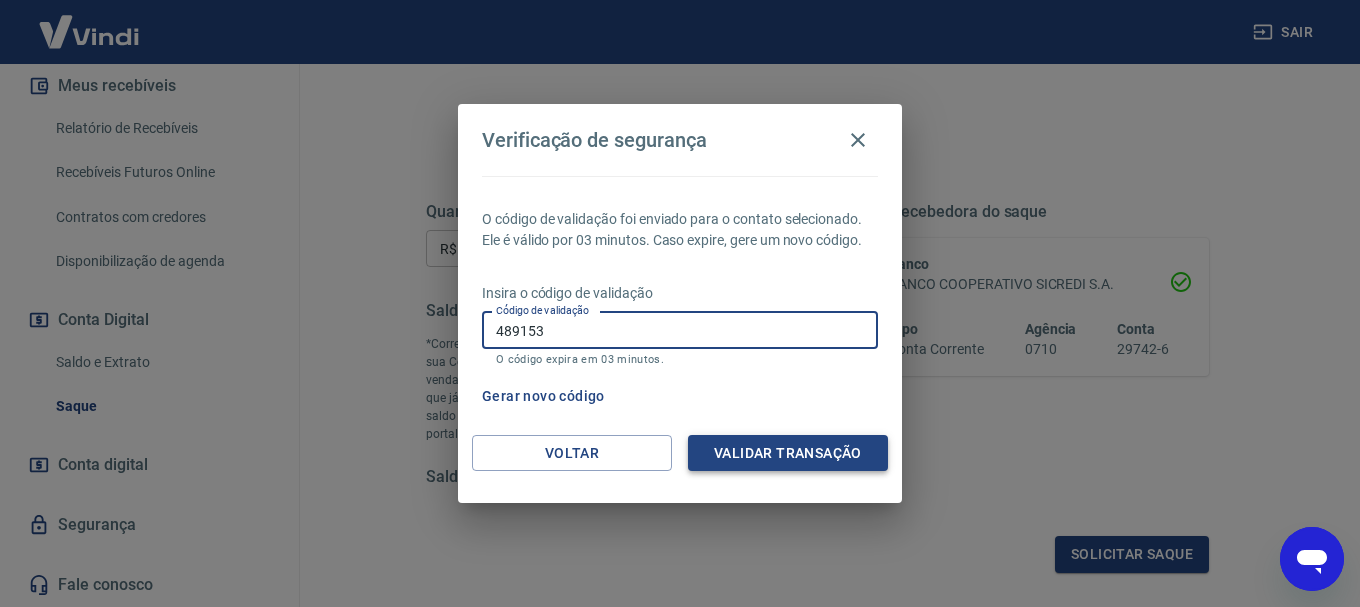 type on "489153" 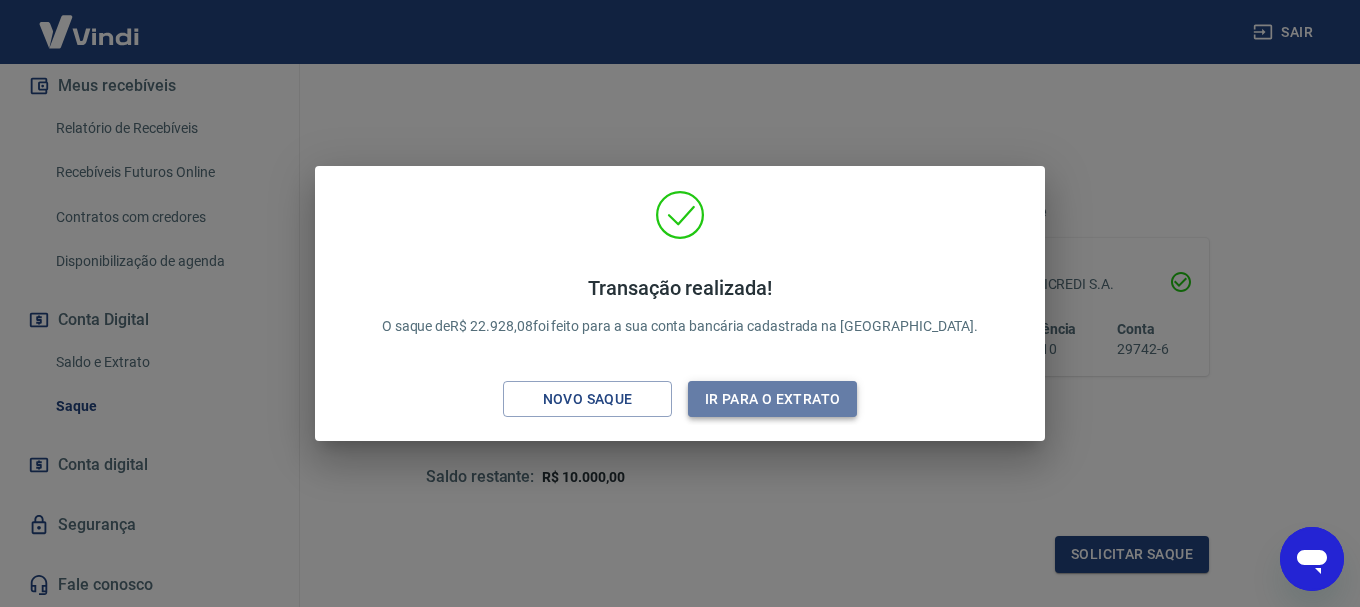 click on "Ir para o extrato" at bounding box center (772, 399) 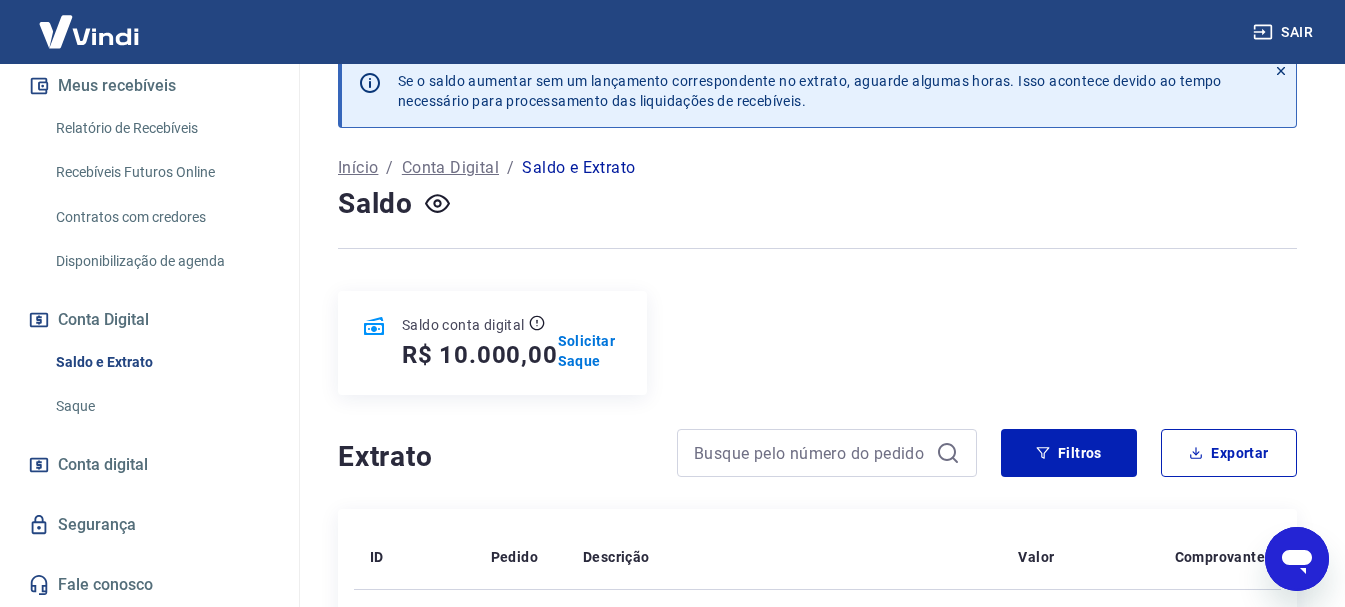 scroll, scrollTop: 0, scrollLeft: 0, axis: both 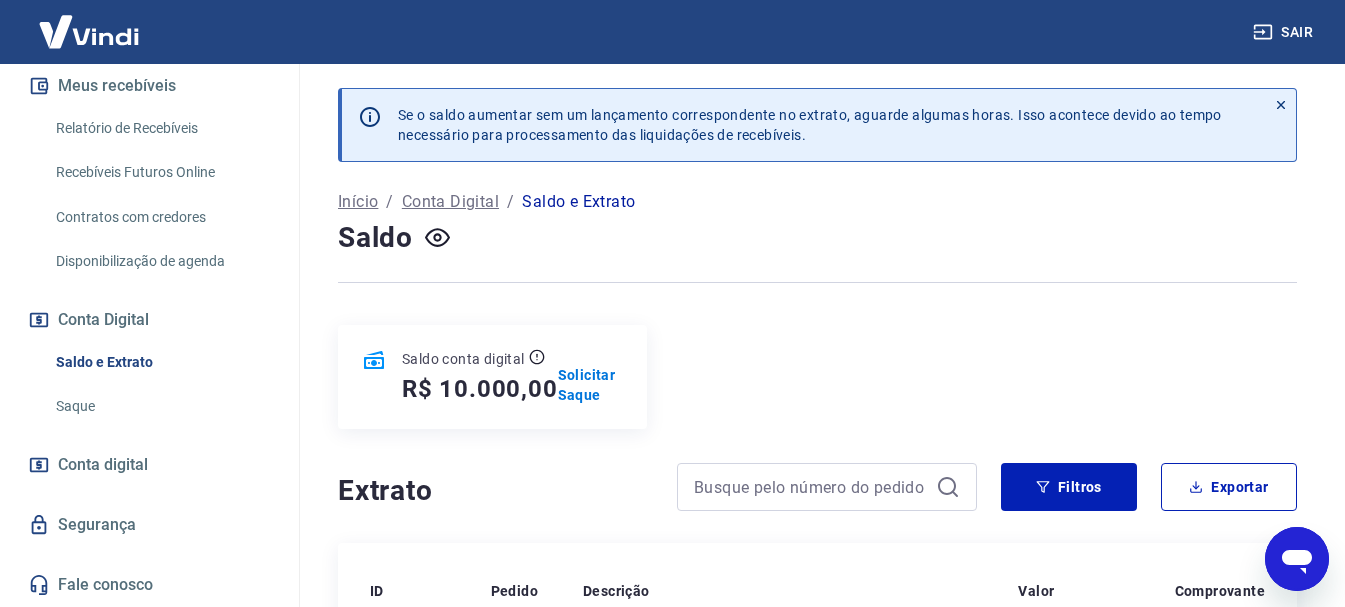 click on "Saldo e Extrato" at bounding box center [578, 202] 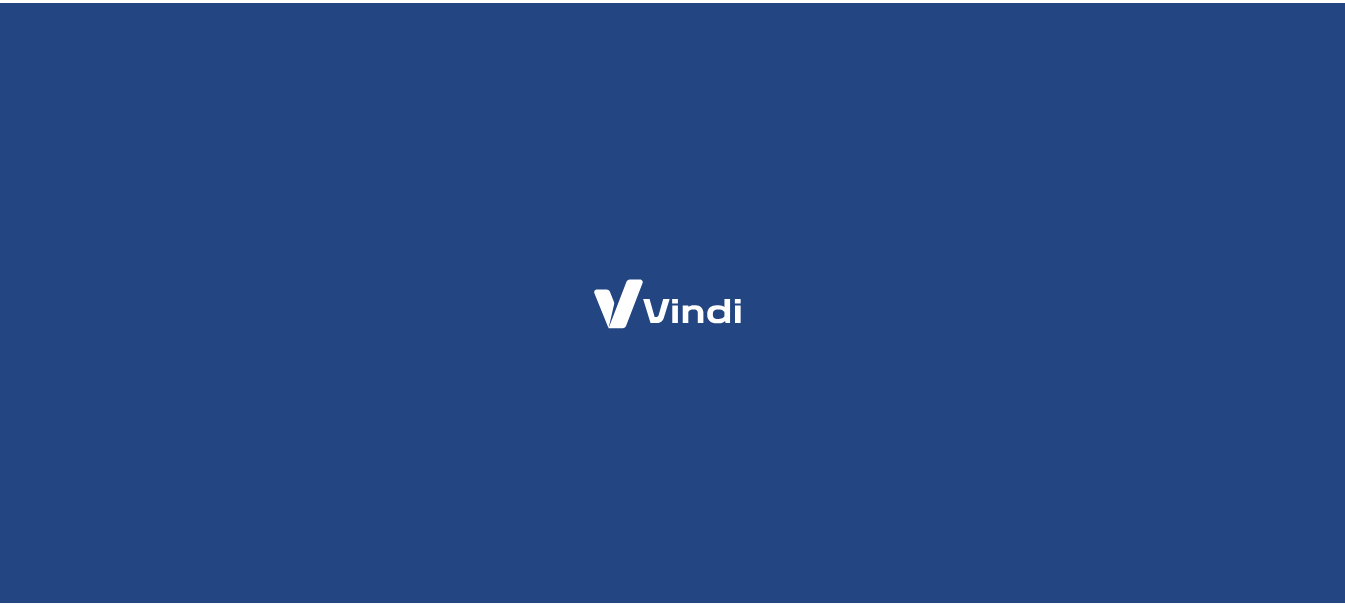 scroll, scrollTop: 0, scrollLeft: 0, axis: both 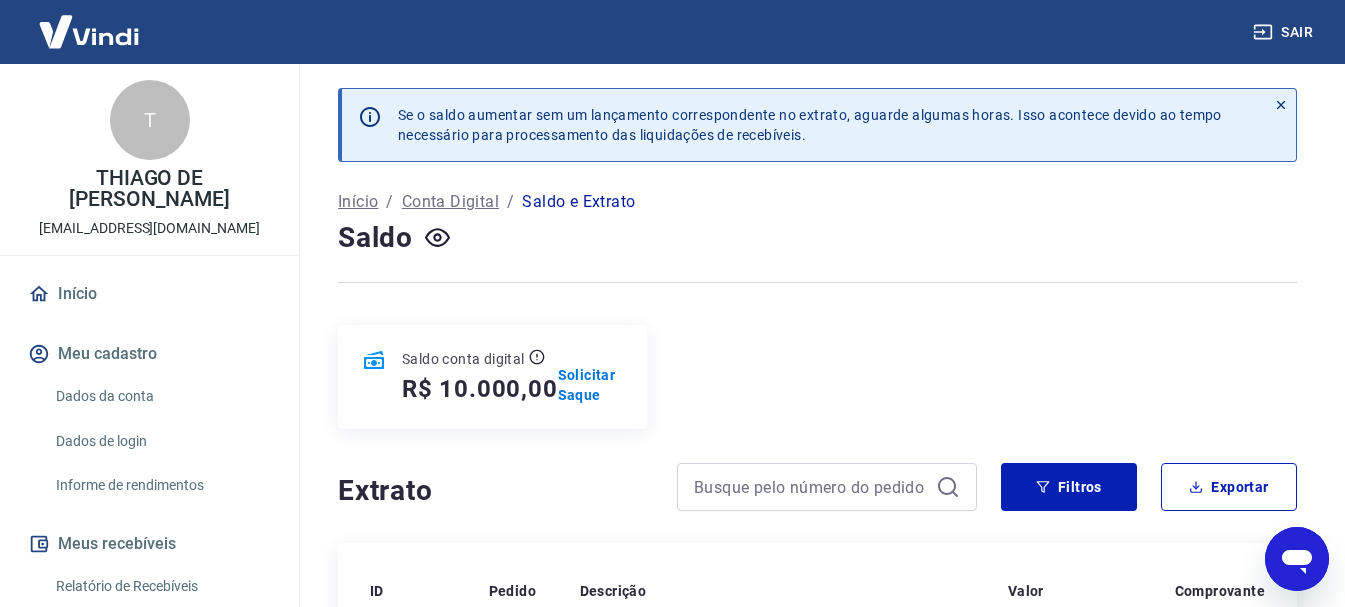 click at bounding box center (89, 31) 